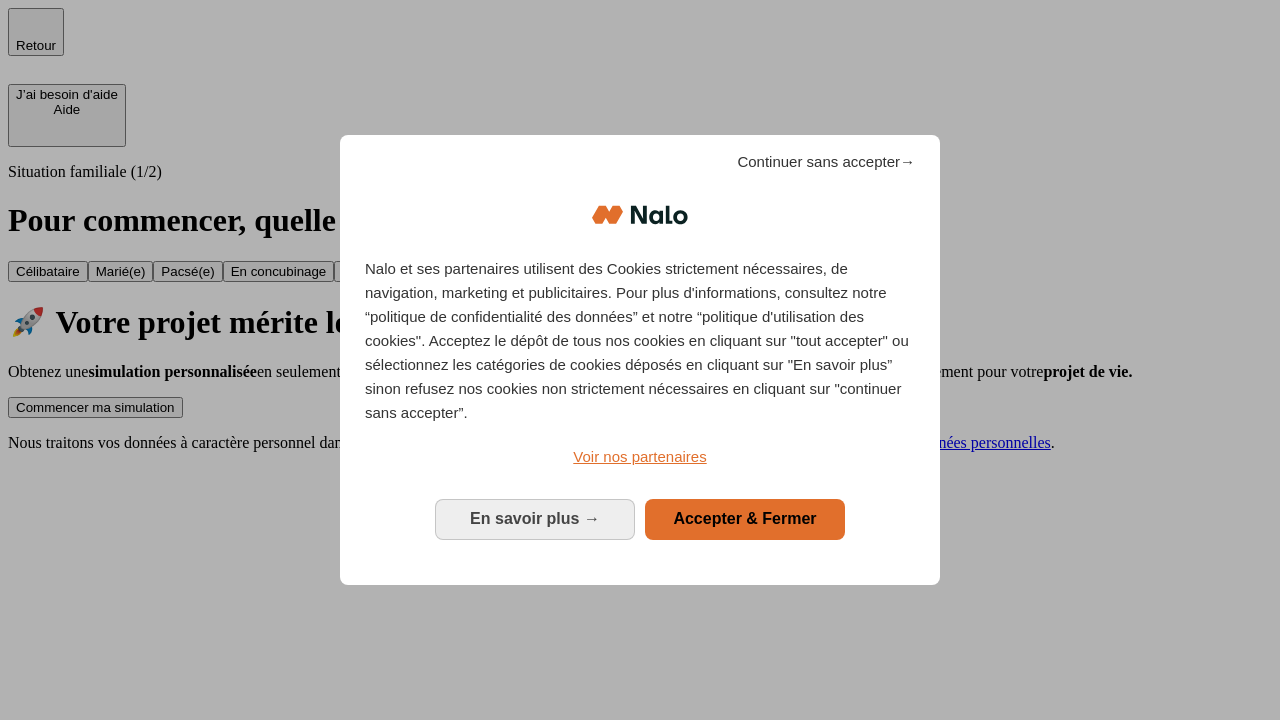 scroll, scrollTop: 0, scrollLeft: 0, axis: both 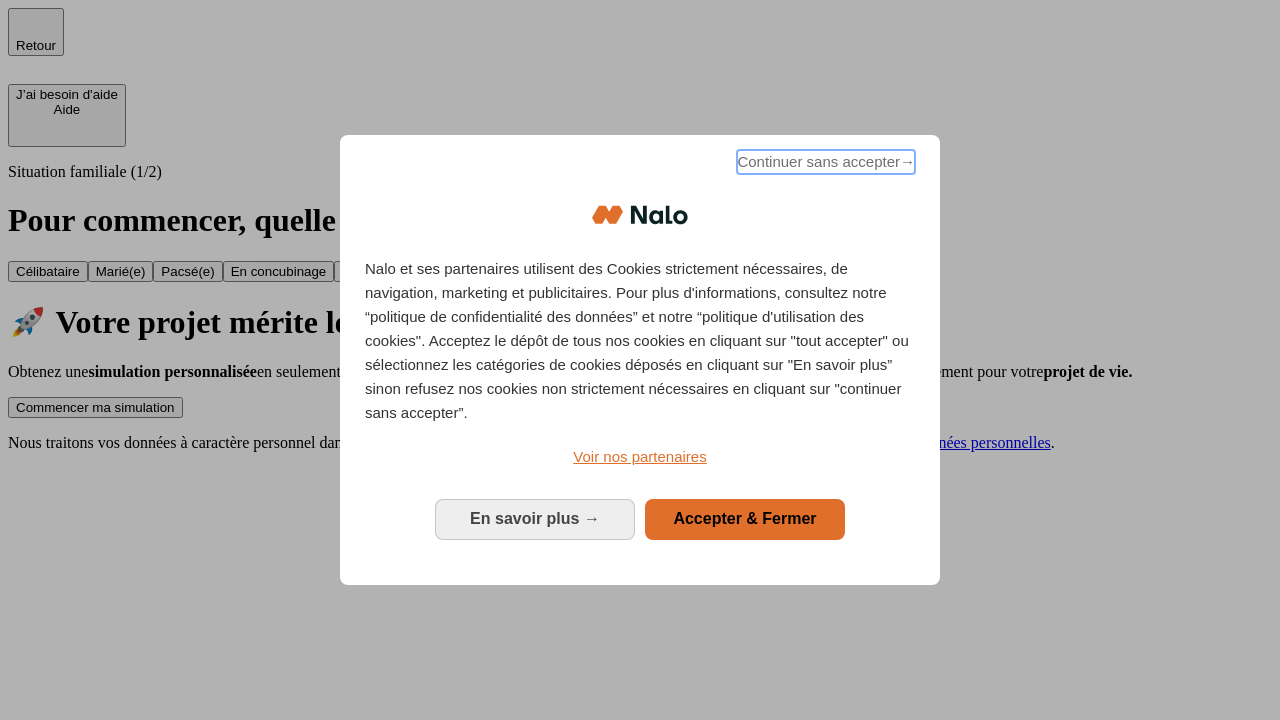 click on "Continuer sans accepter  →" at bounding box center (826, 162) 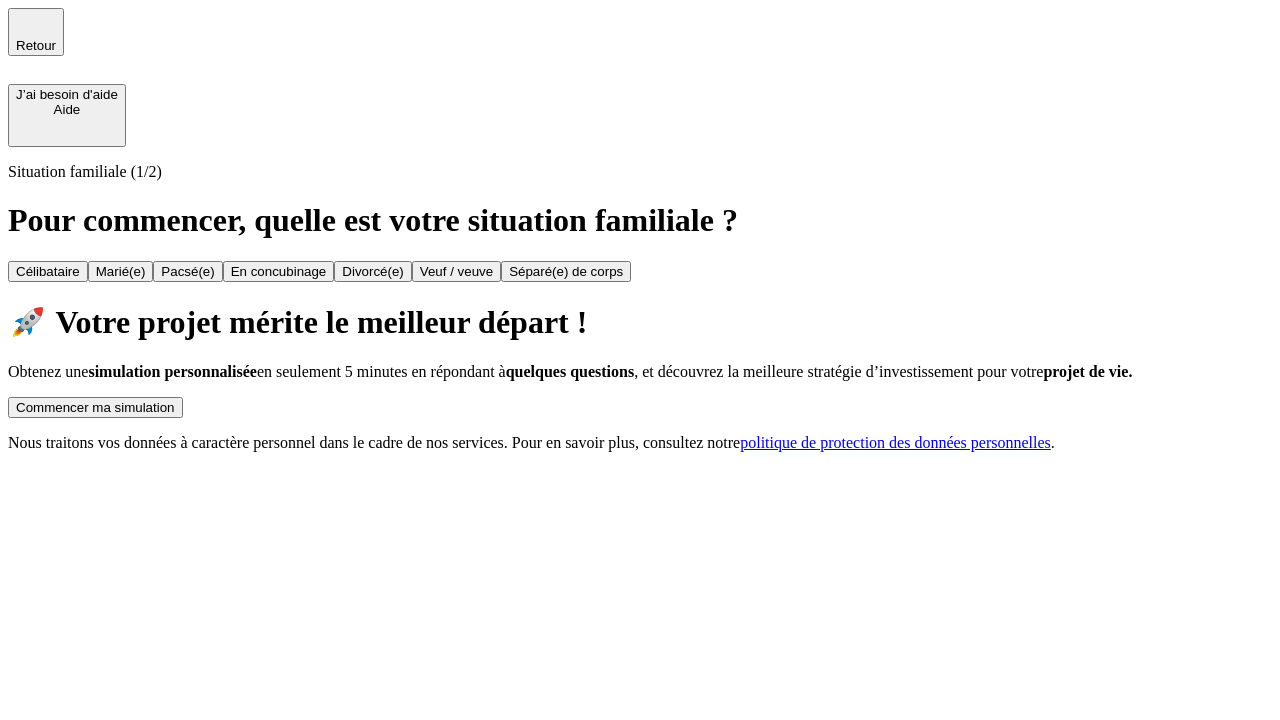 click on "Commencer ma simulation" at bounding box center [95, 407] 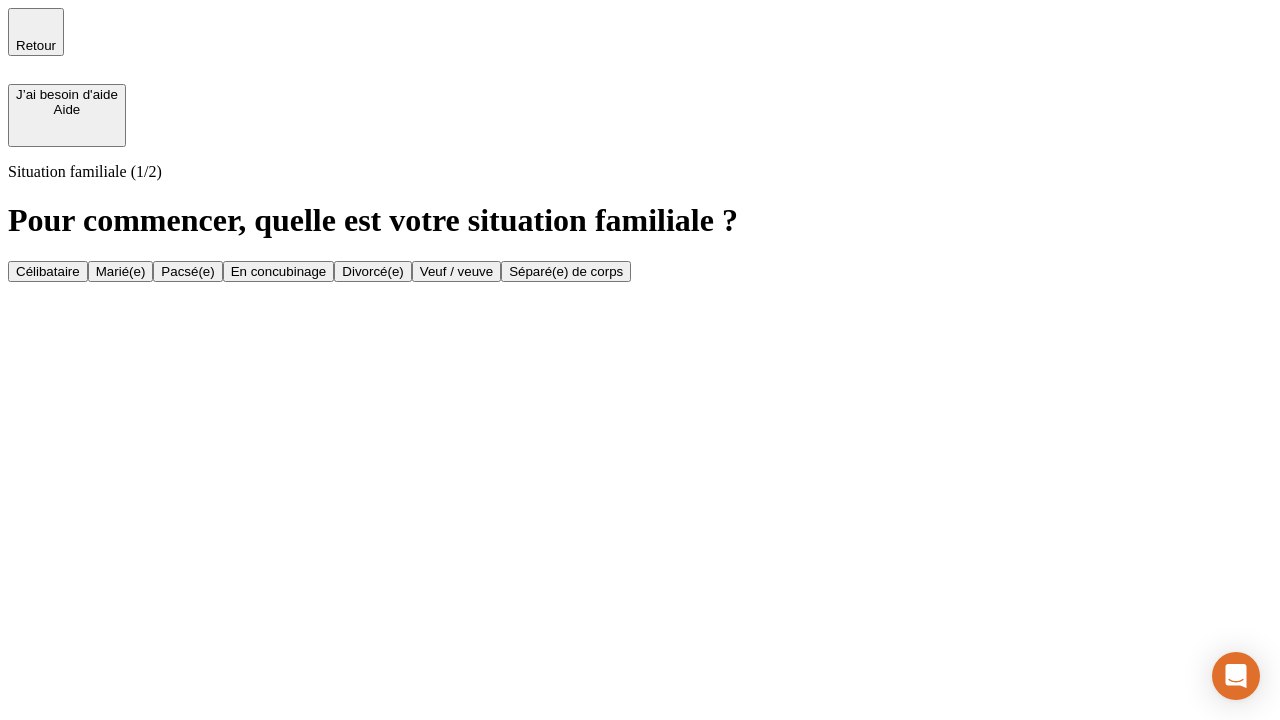 click on "En concubinage" at bounding box center (279, 271) 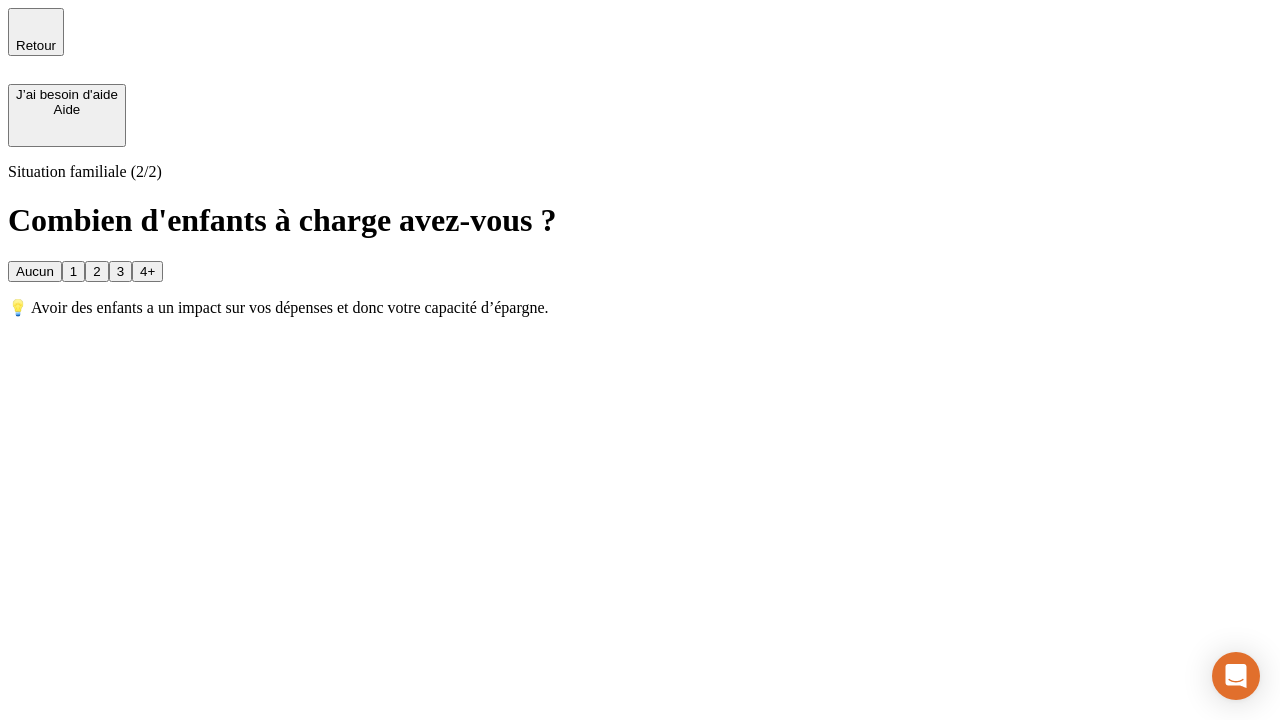click on "2" at bounding box center (96, 271) 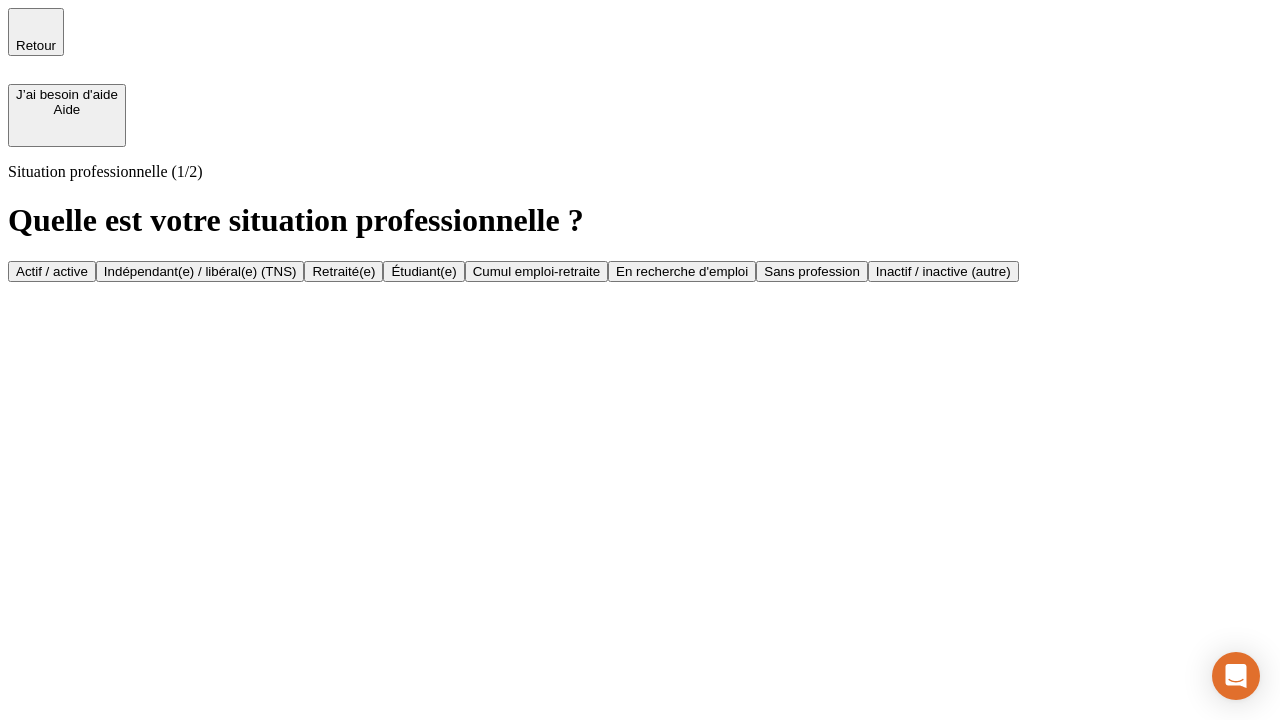 click on "Indépendant(e) / libéral(e) (TNS)" at bounding box center [200, 271] 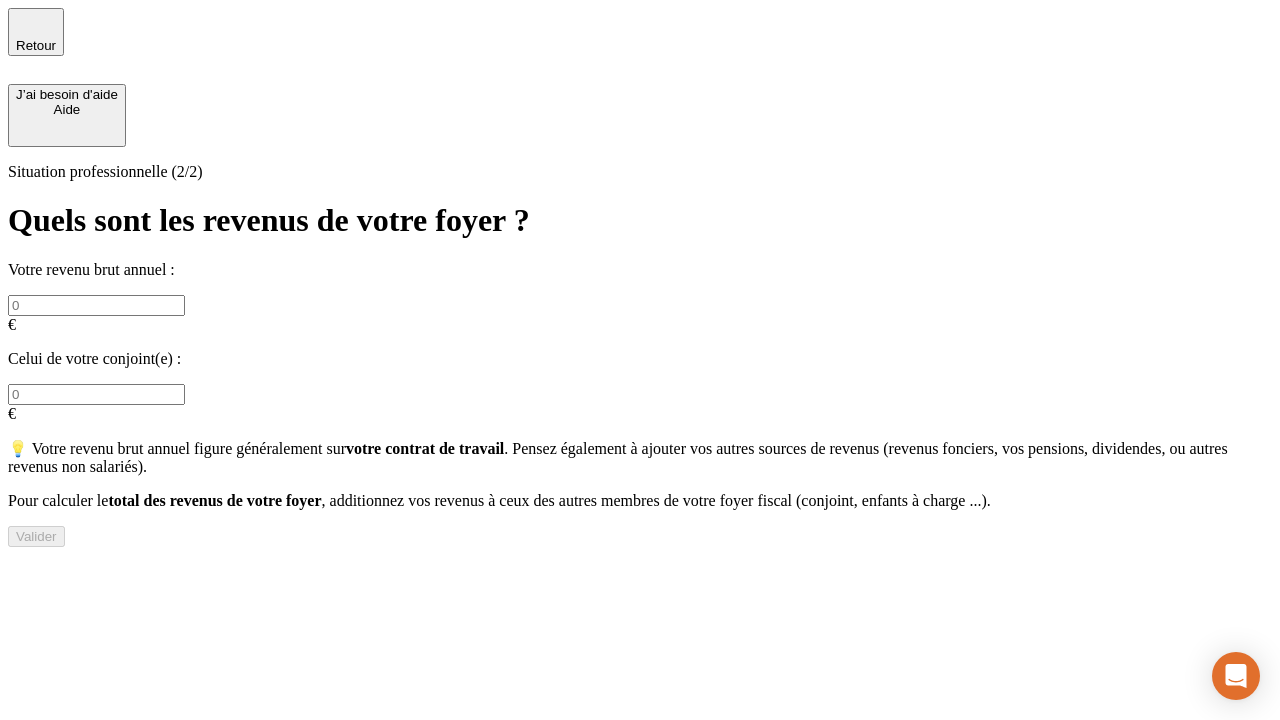 click at bounding box center (96, 305) 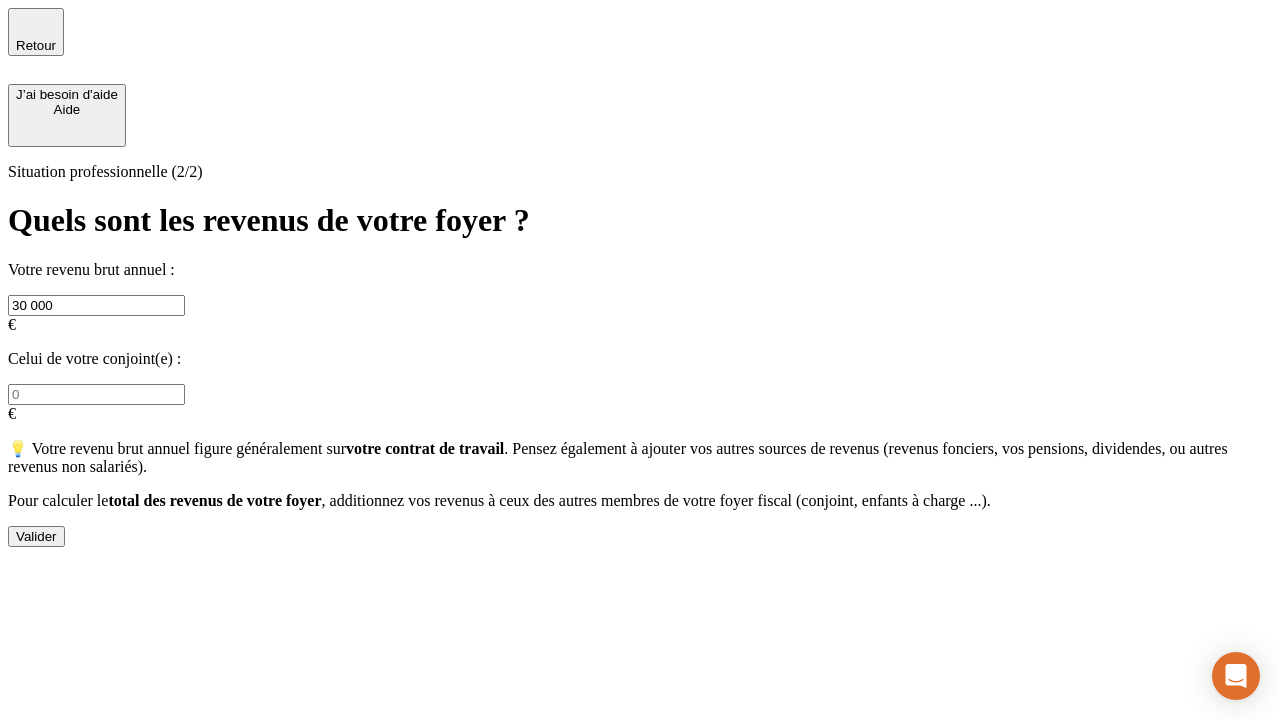 click on "Valider" at bounding box center [36, 536] 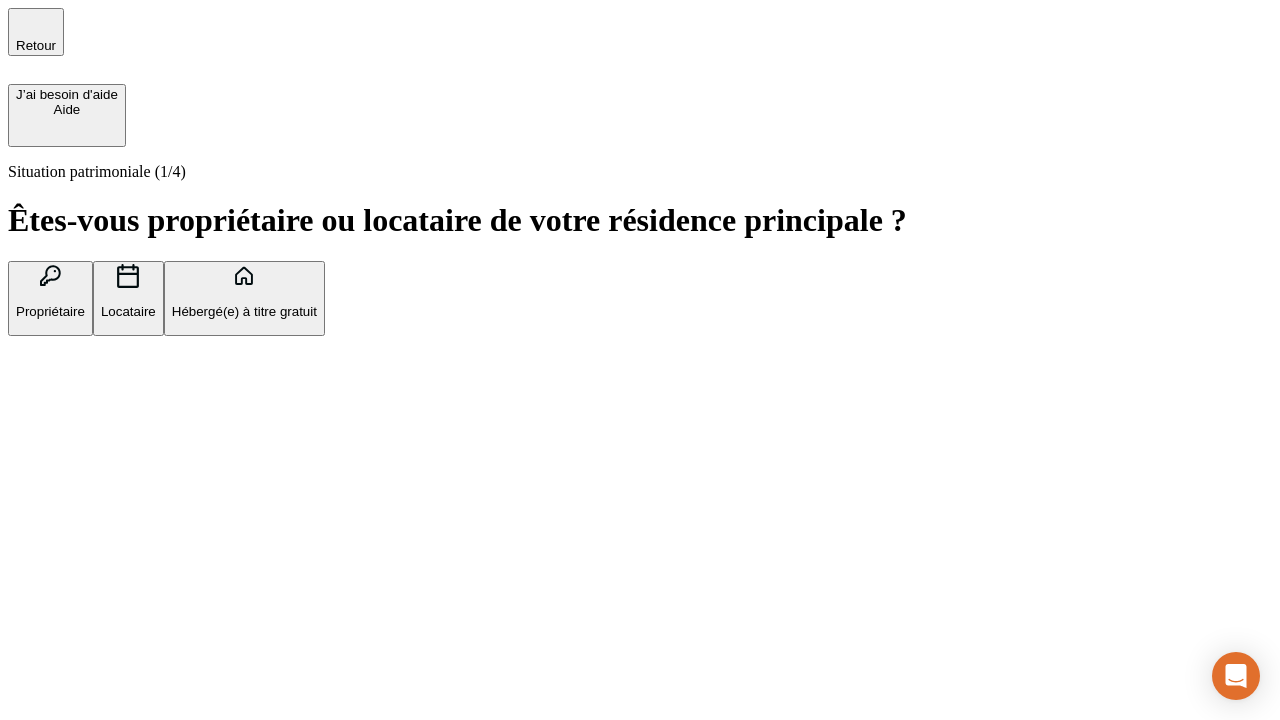 click on "Locataire" at bounding box center [128, 311] 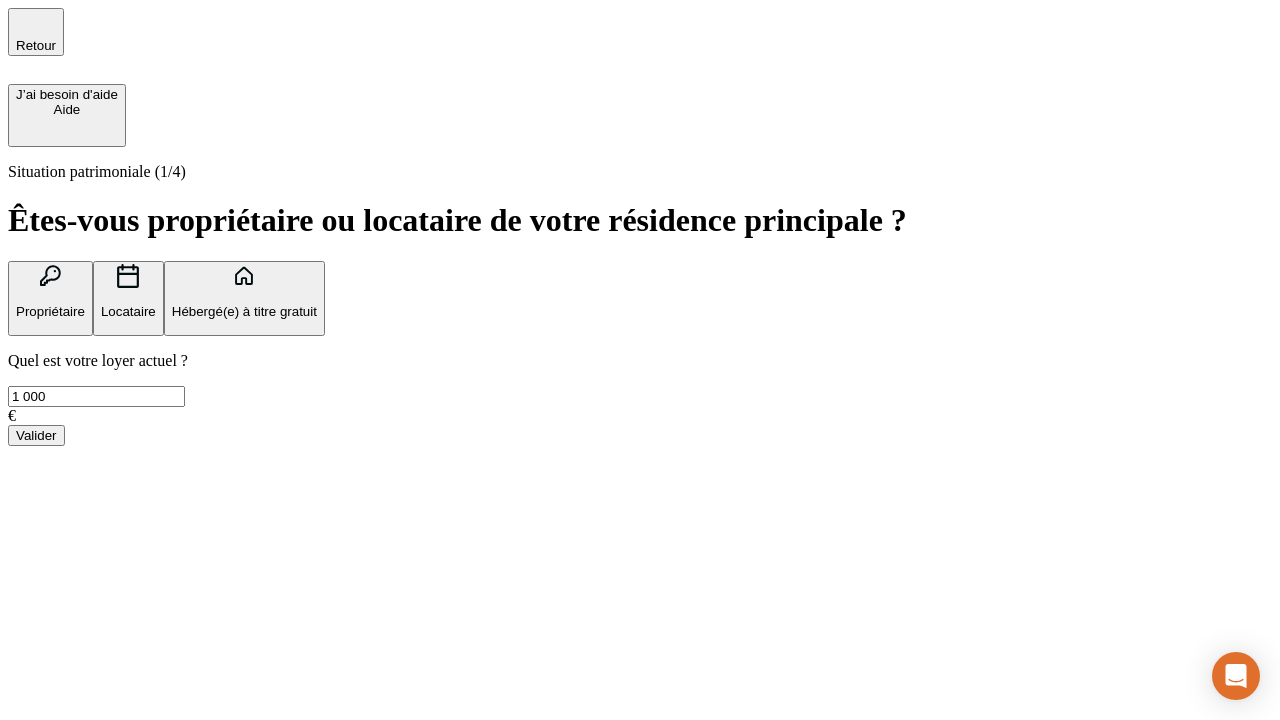 type on "1 000" 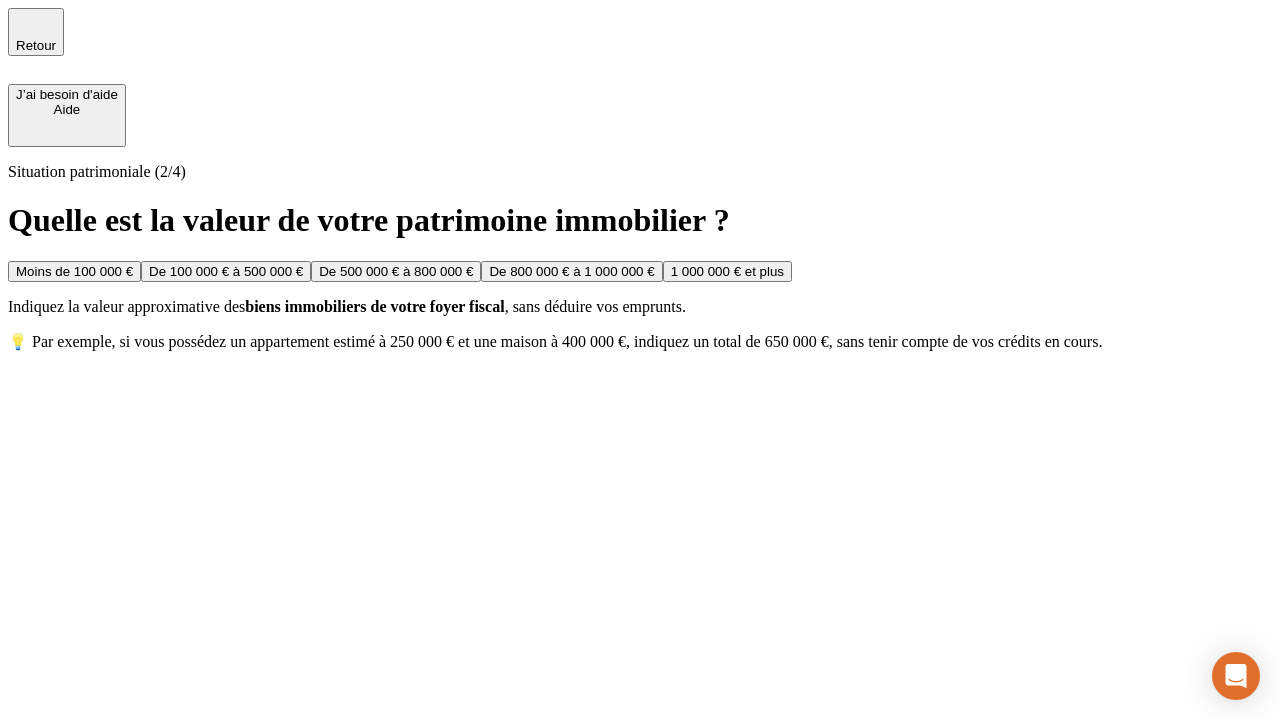 click on "Moins de 100 000 €" at bounding box center [74, 271] 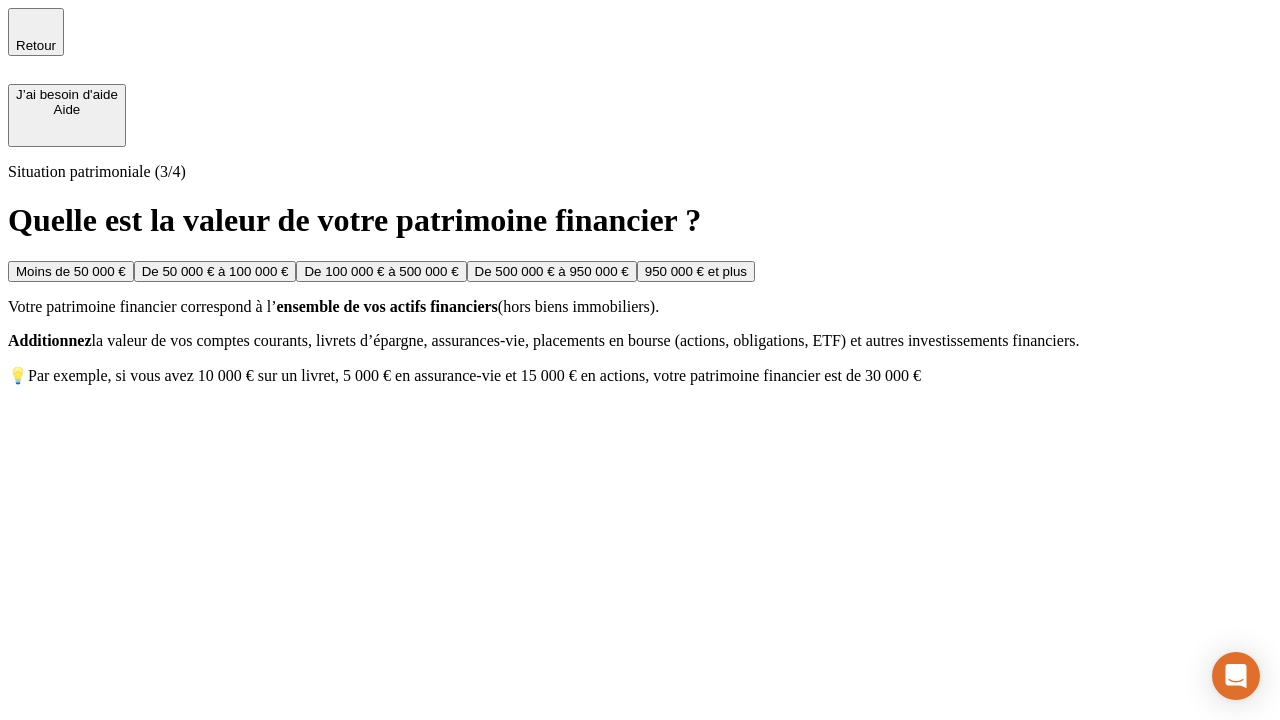 click on "Moins de 50 000 €" at bounding box center (71, 271) 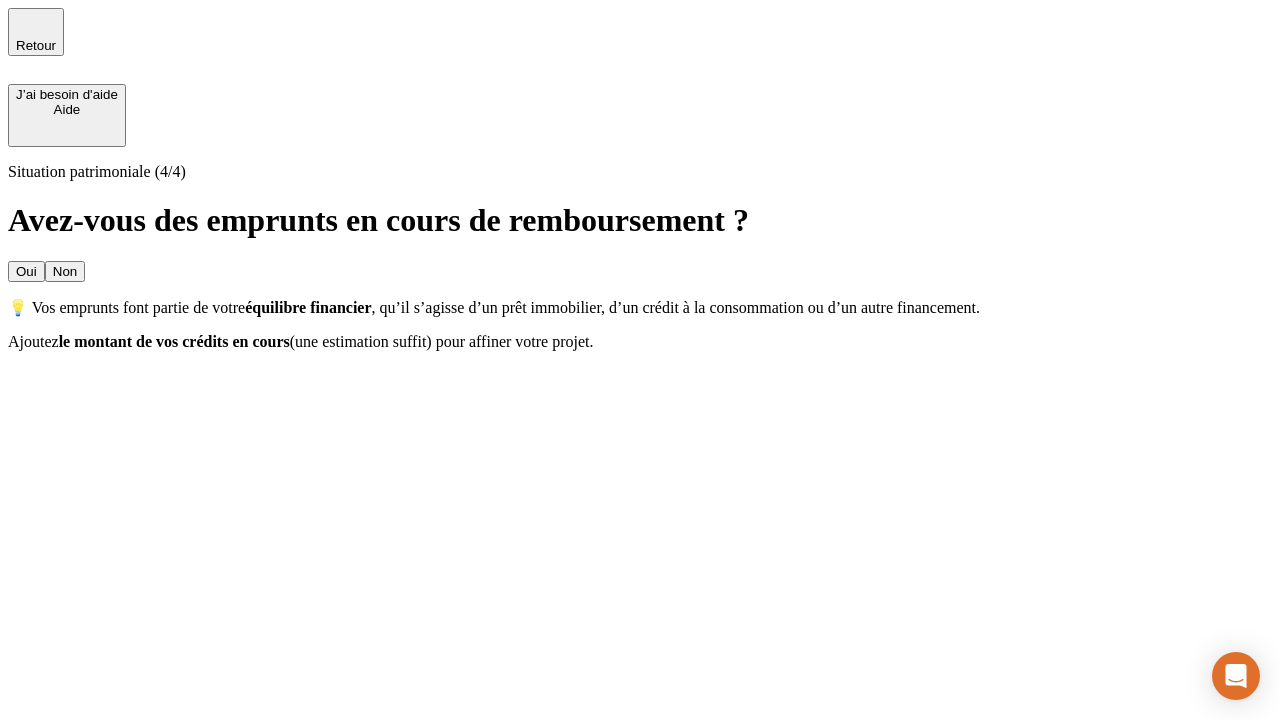 click on "Non" at bounding box center [65, 271] 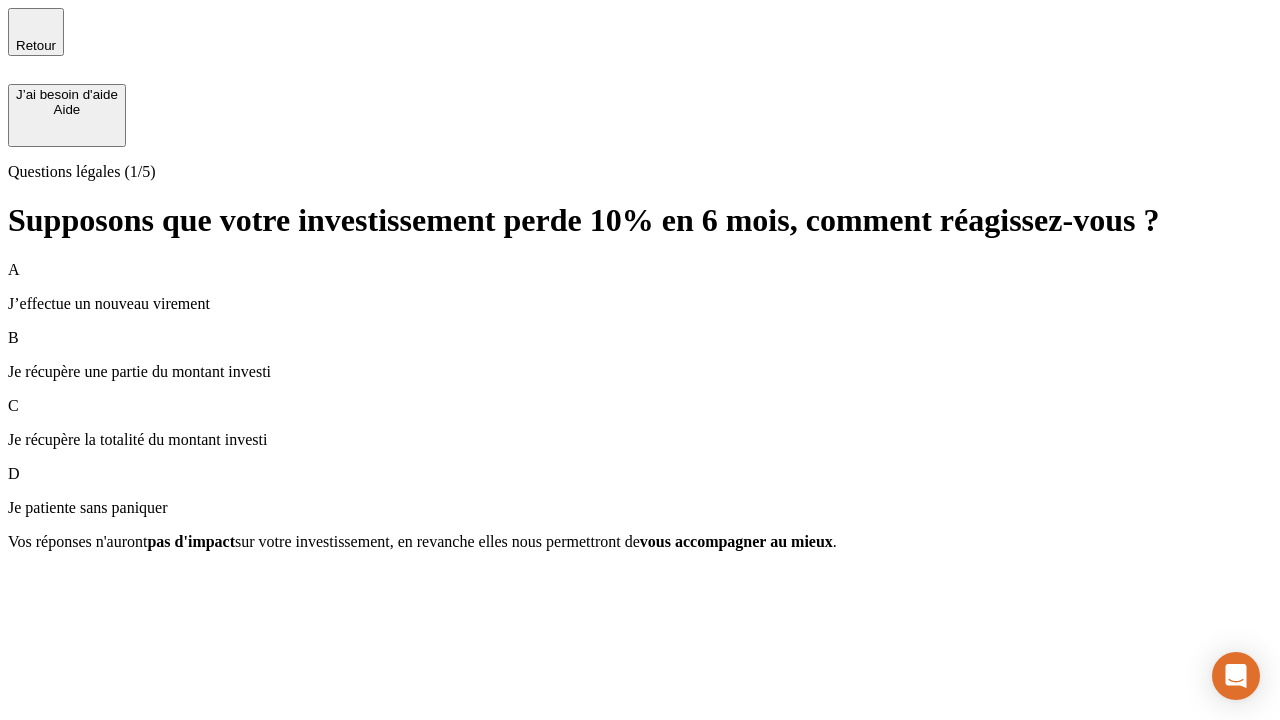 click on "A J’effectue un nouveau virement" at bounding box center [640, 287] 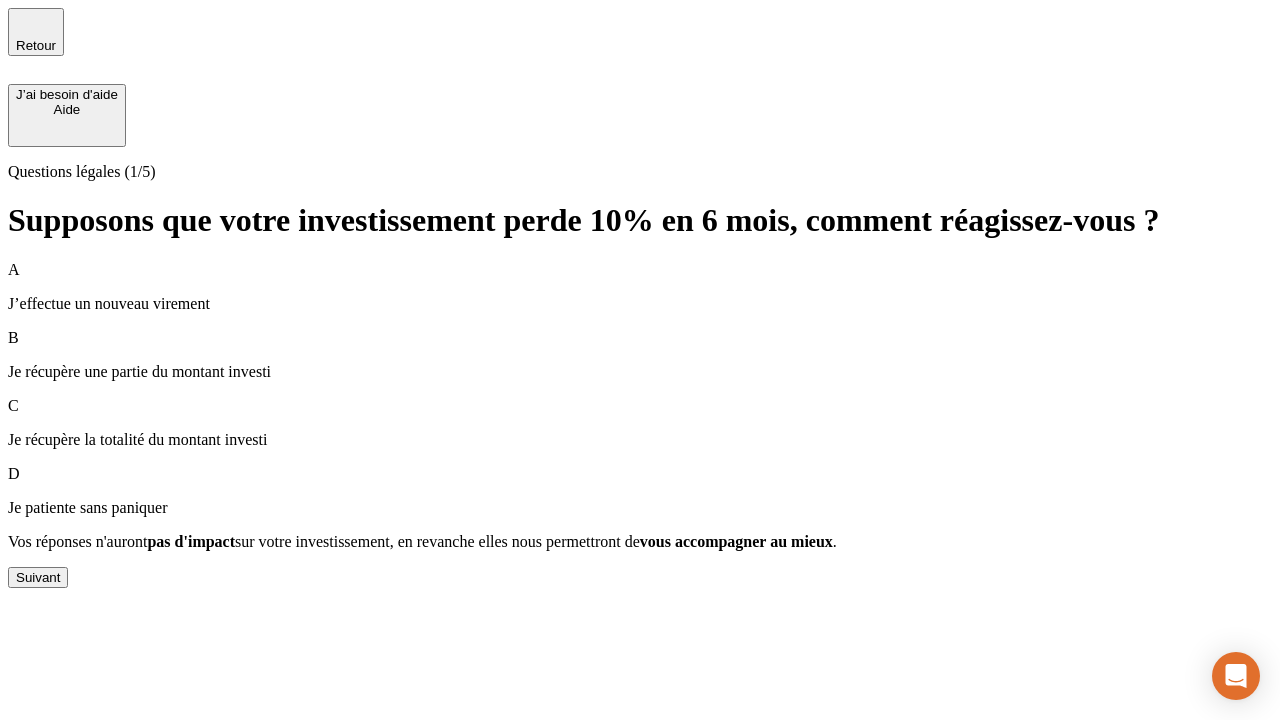 click on "Suivant" at bounding box center [38, 577] 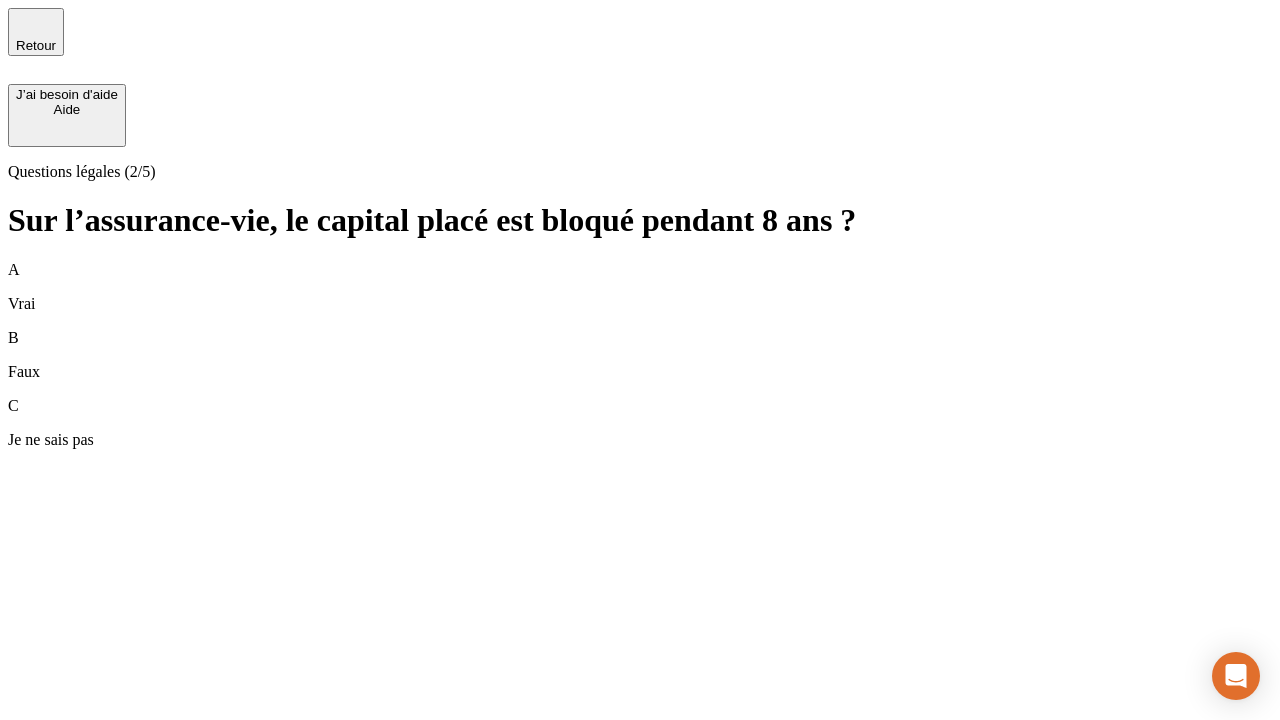 click on "A Vrai" at bounding box center (640, 287) 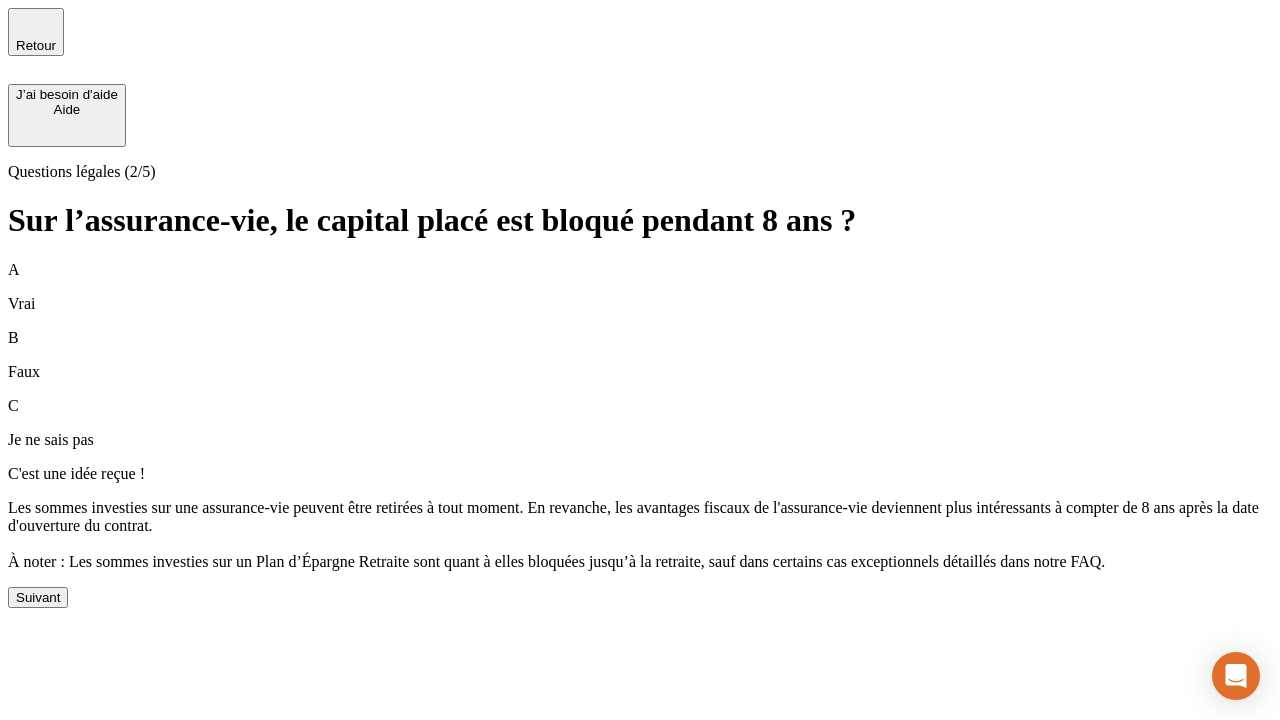 click on "Suivant" at bounding box center (38, 597) 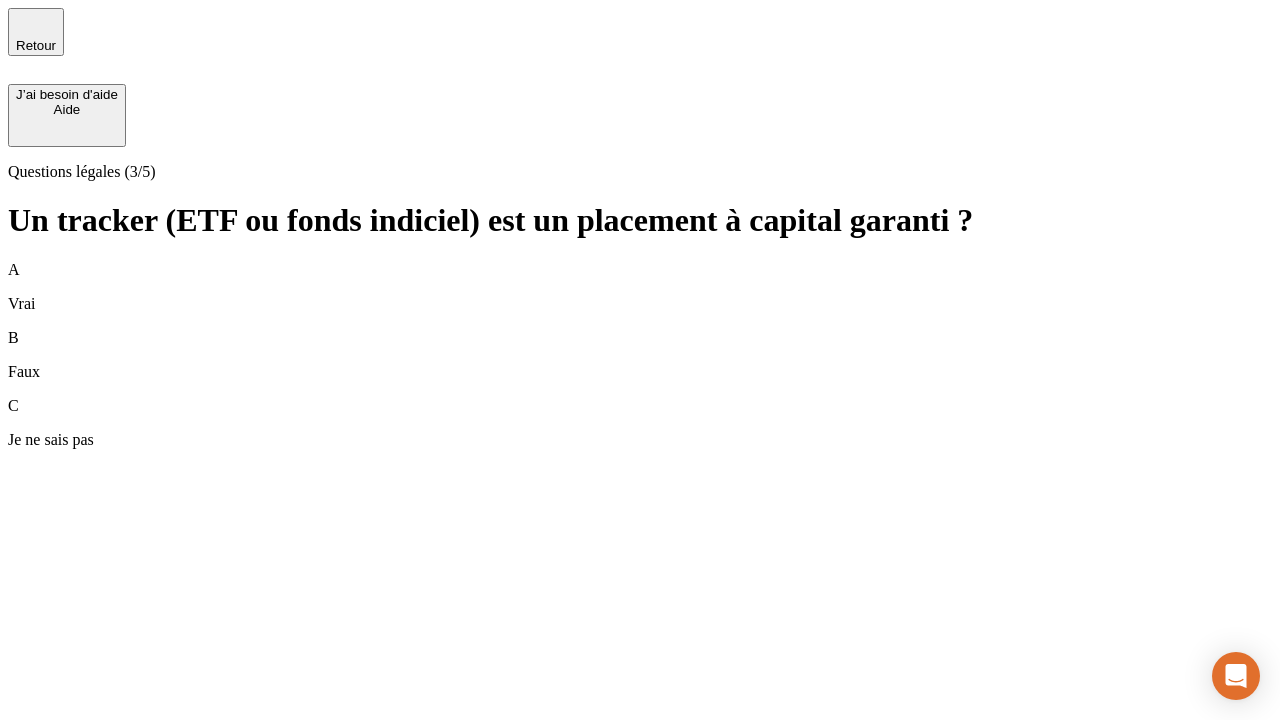 click on "A Vrai" at bounding box center [640, 287] 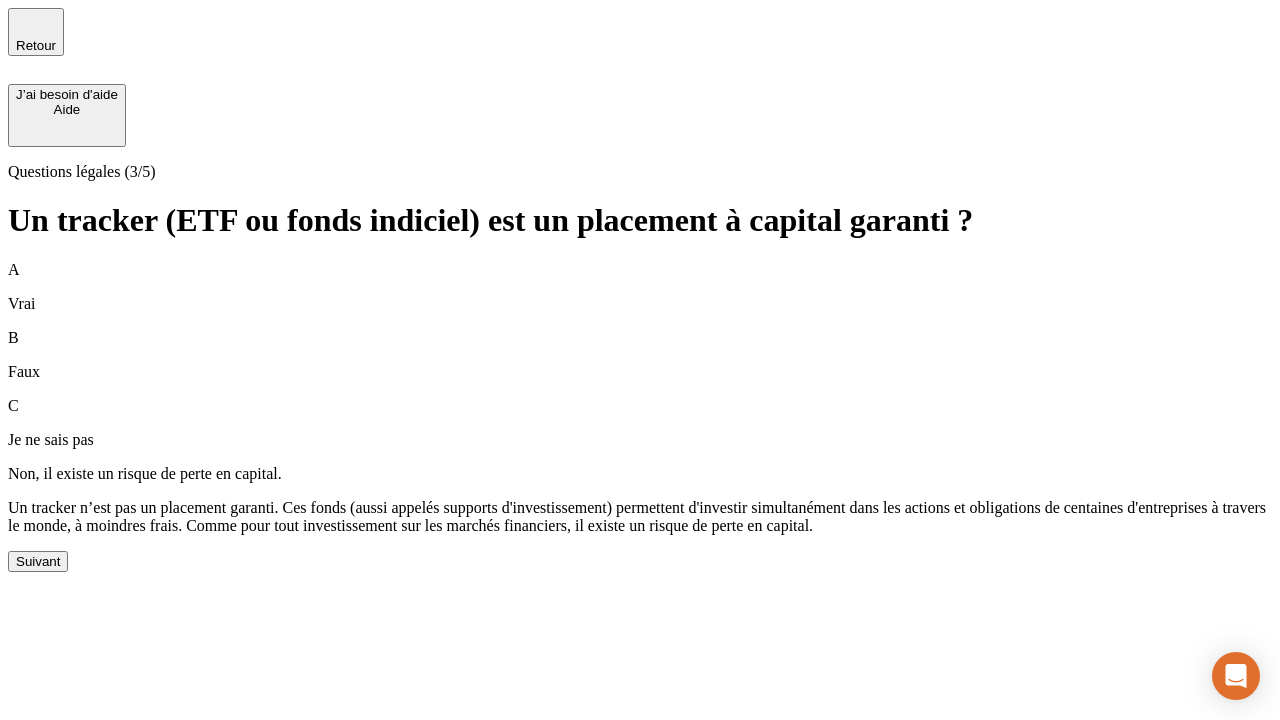click on "Suivant" at bounding box center [38, 561] 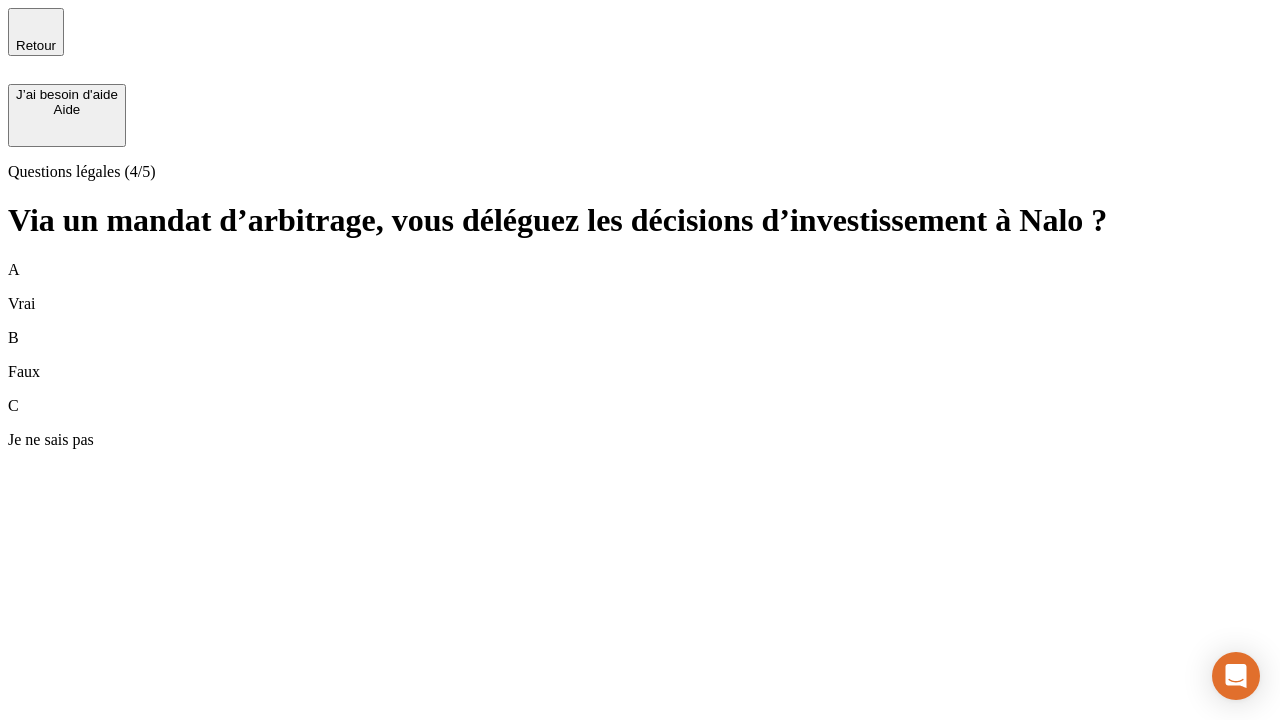 click on "A Vrai" at bounding box center (640, 287) 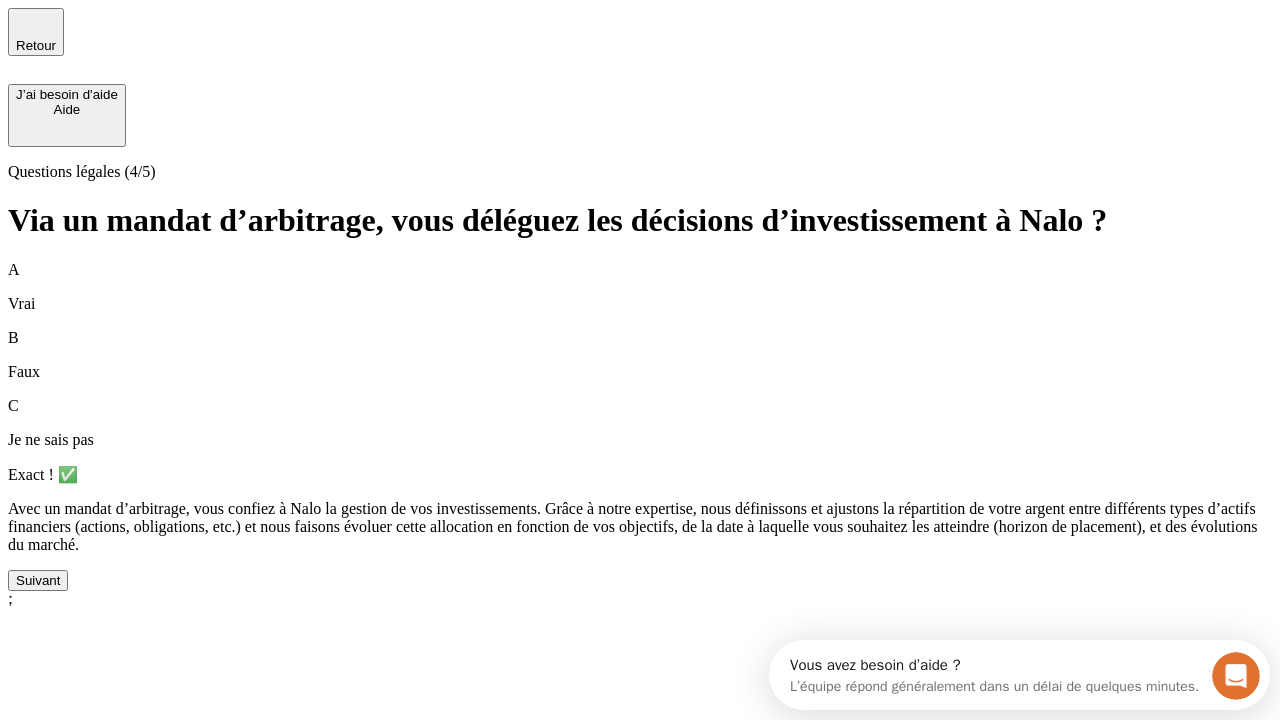 scroll, scrollTop: 0, scrollLeft: 0, axis: both 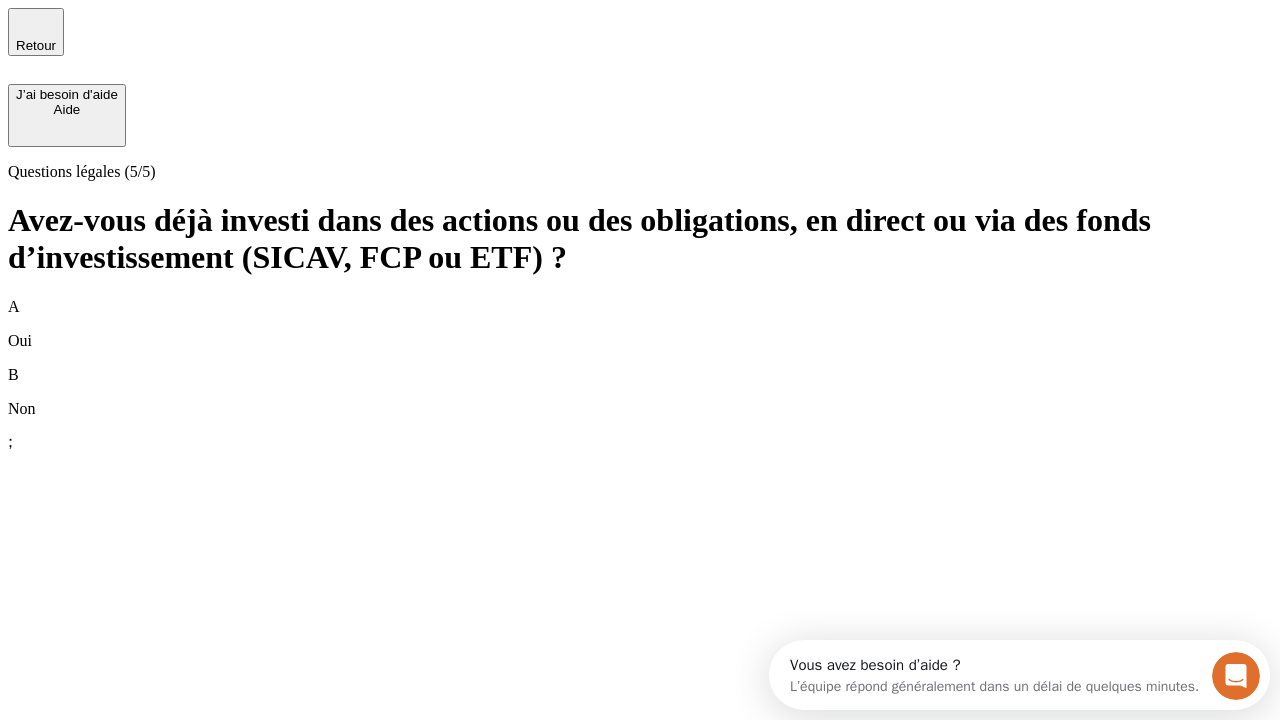 click on "B Non" at bounding box center (640, 392) 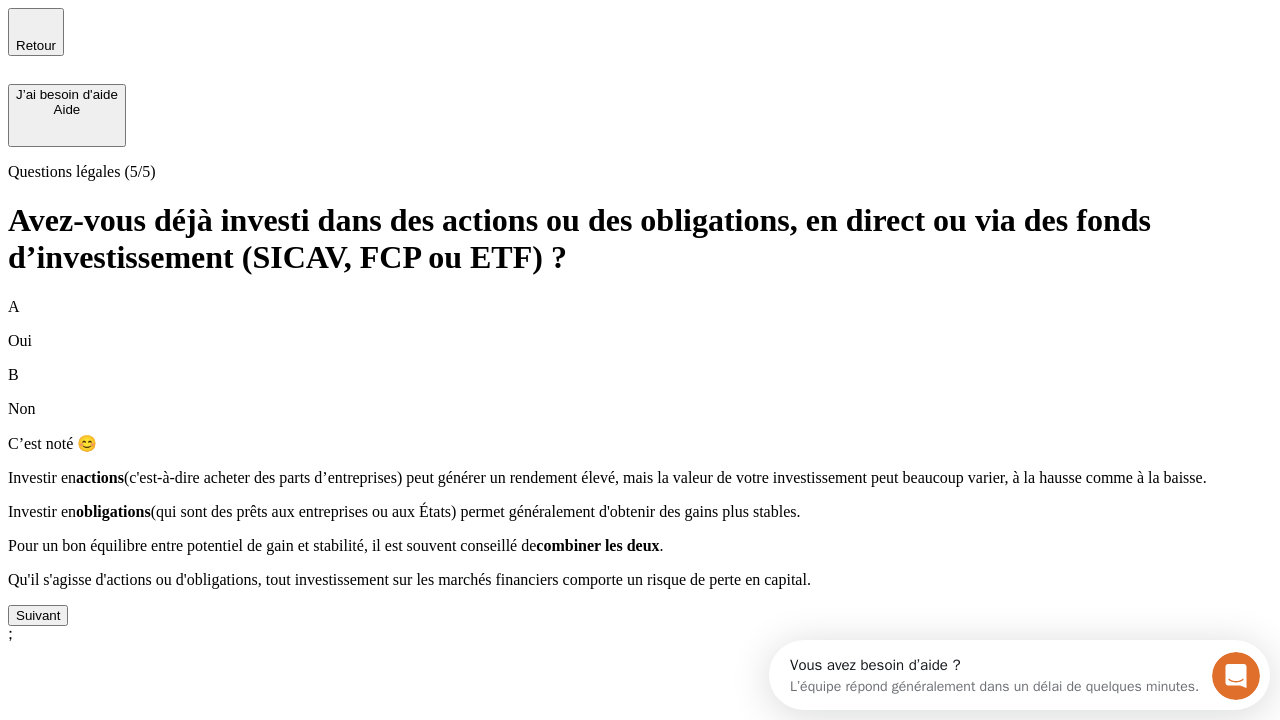 click on "Suivant" at bounding box center (38, 615) 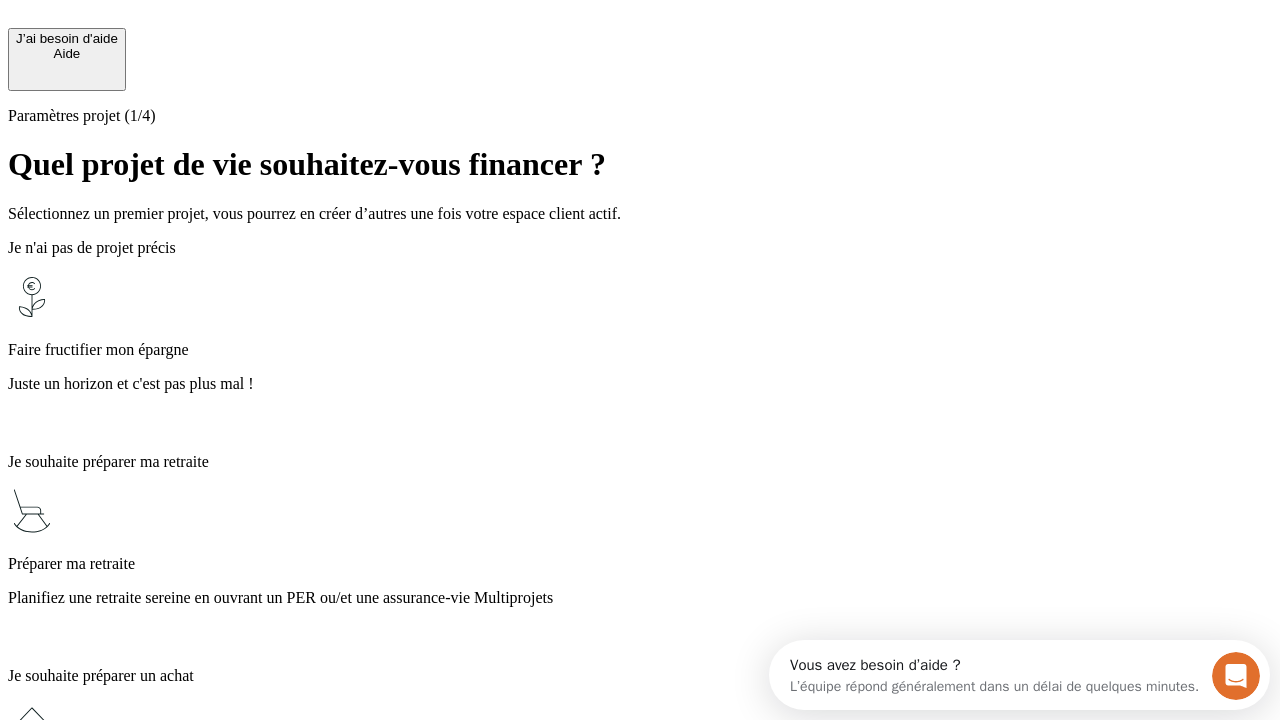 click on "Planifiez une retraite sereine en ouvrant un PER ou/et une assurance-vie Multiprojets" at bounding box center [640, 598] 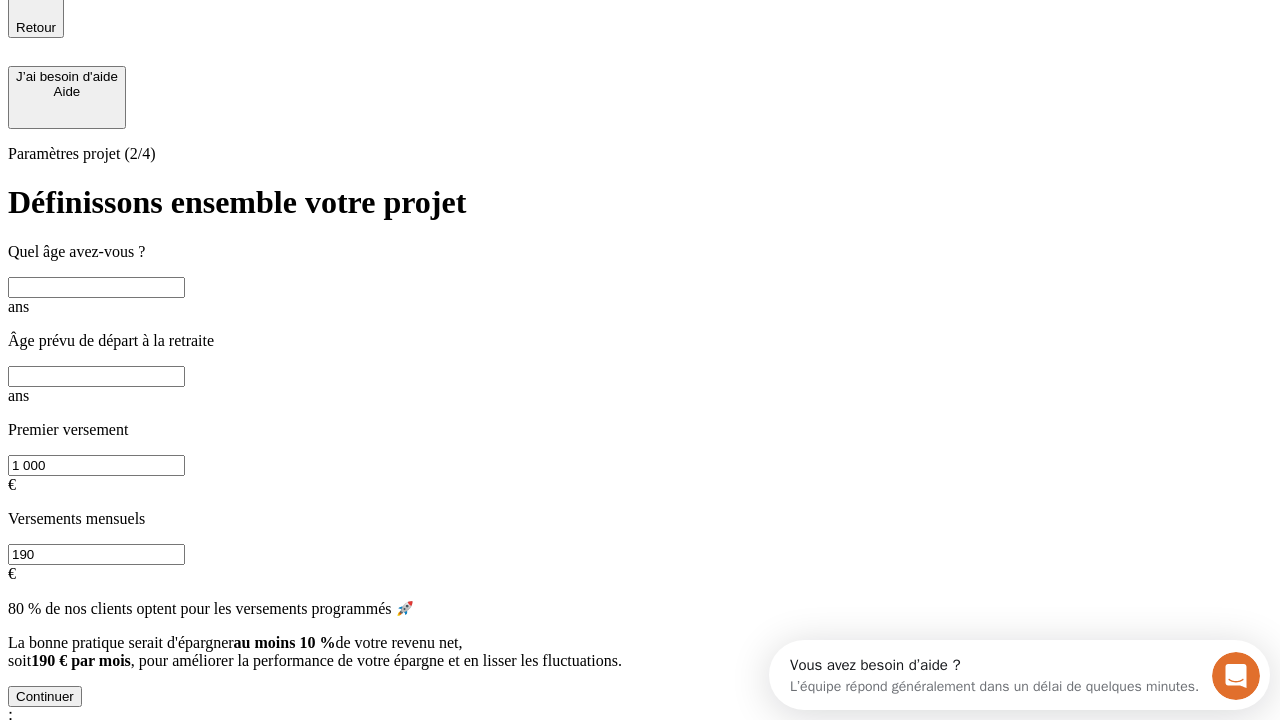 click at bounding box center (96, 287) 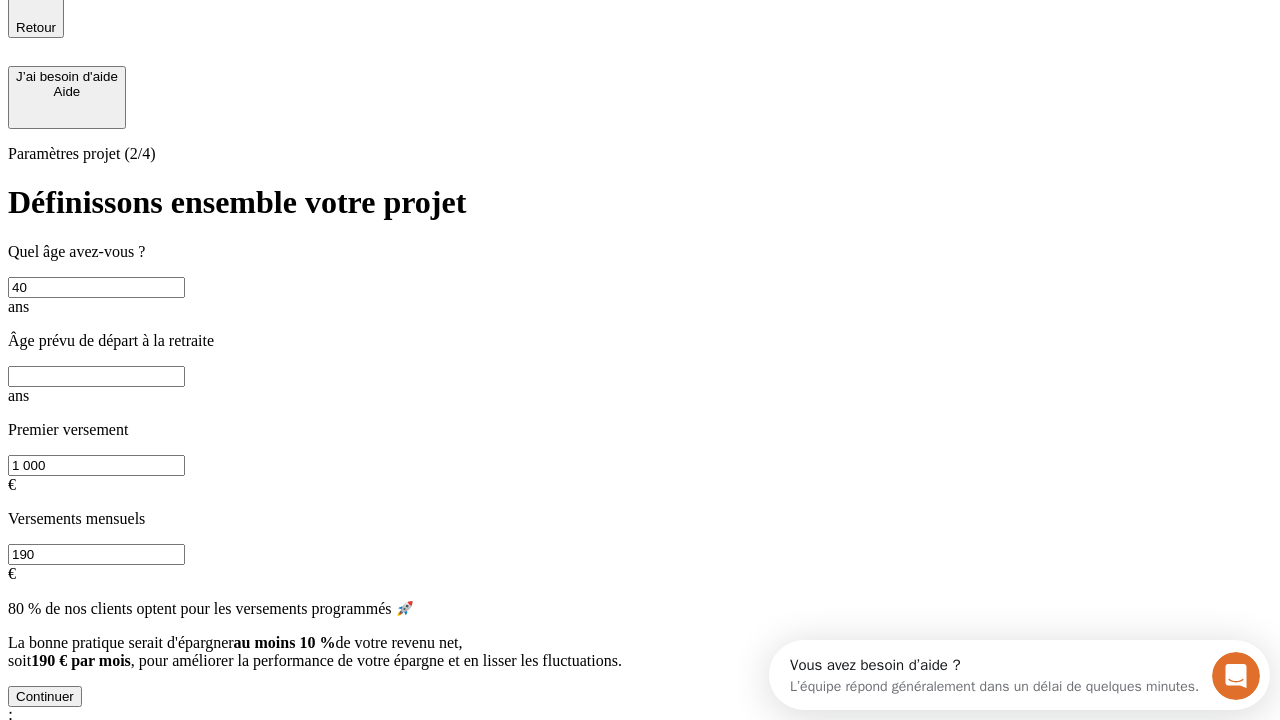 type on "40" 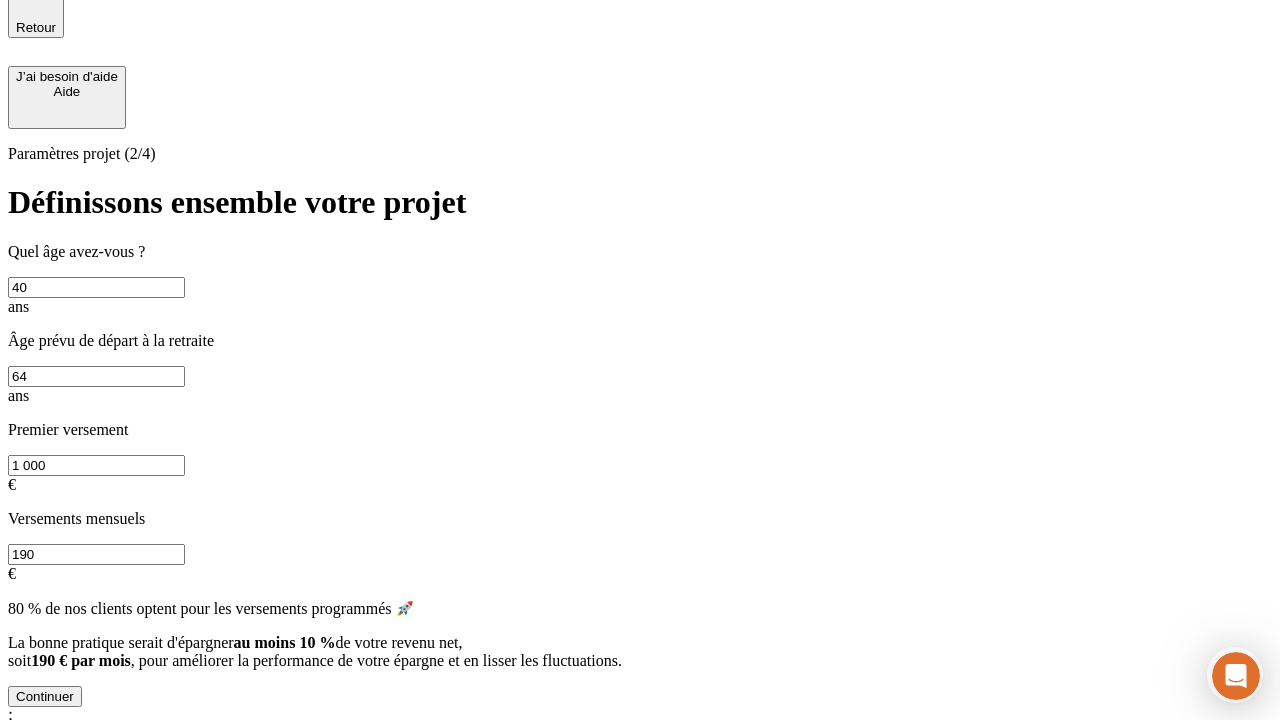 type on "64" 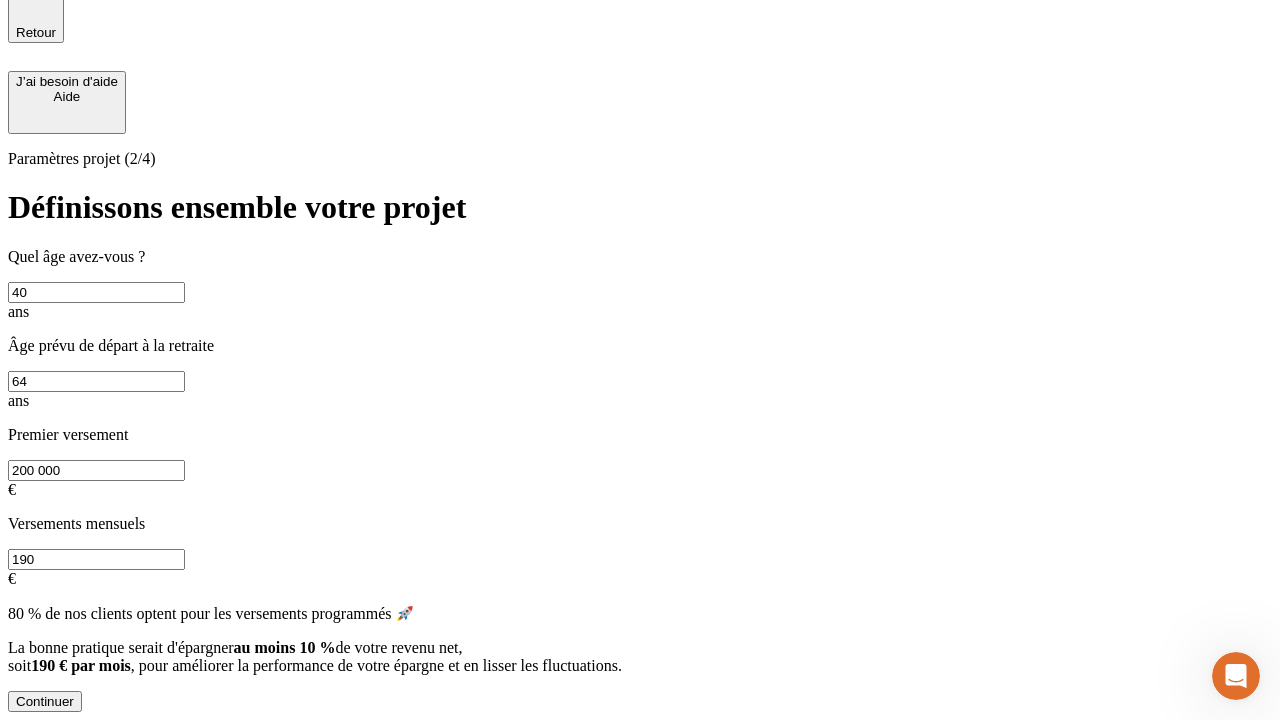 scroll, scrollTop: 0, scrollLeft: 0, axis: both 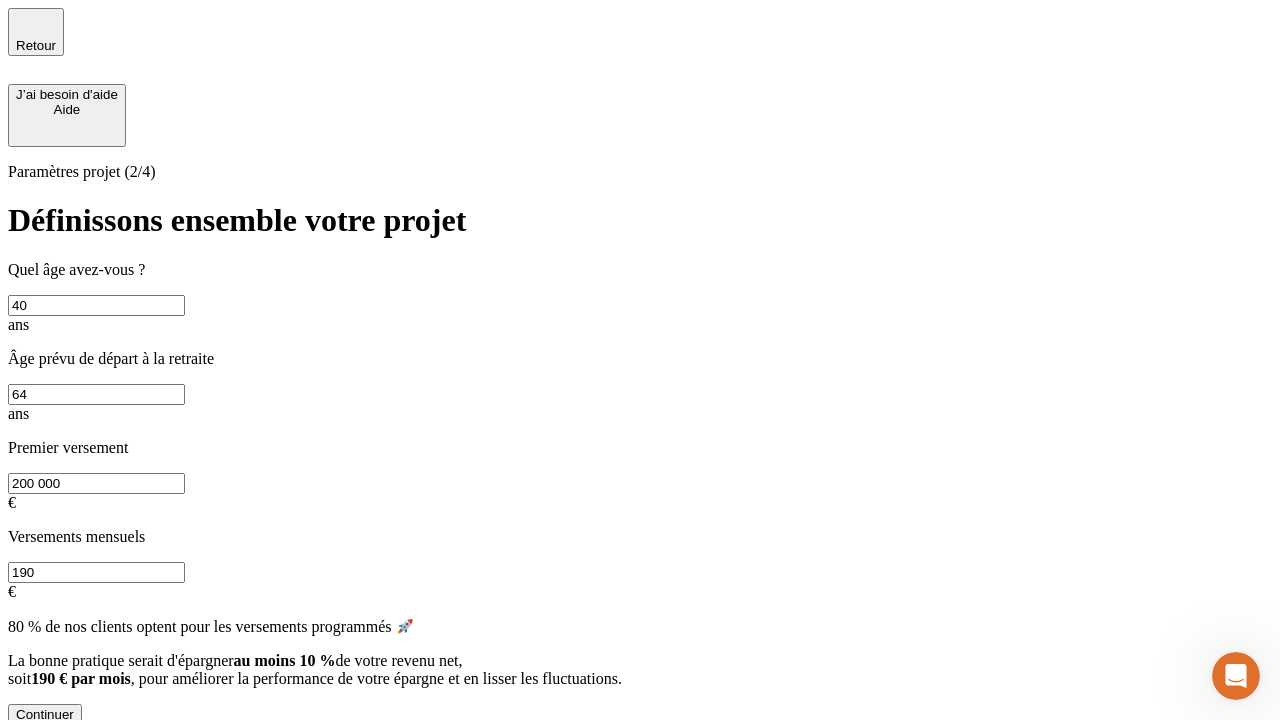 type on "200 000" 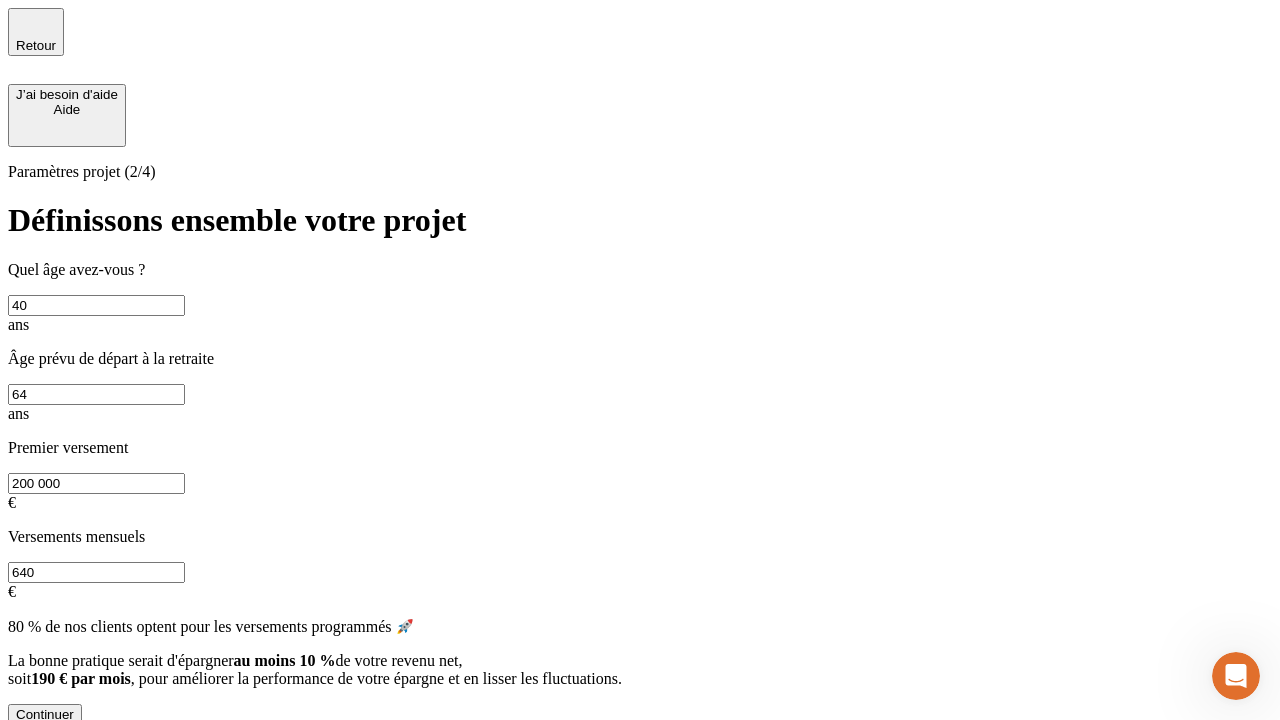 type on "640" 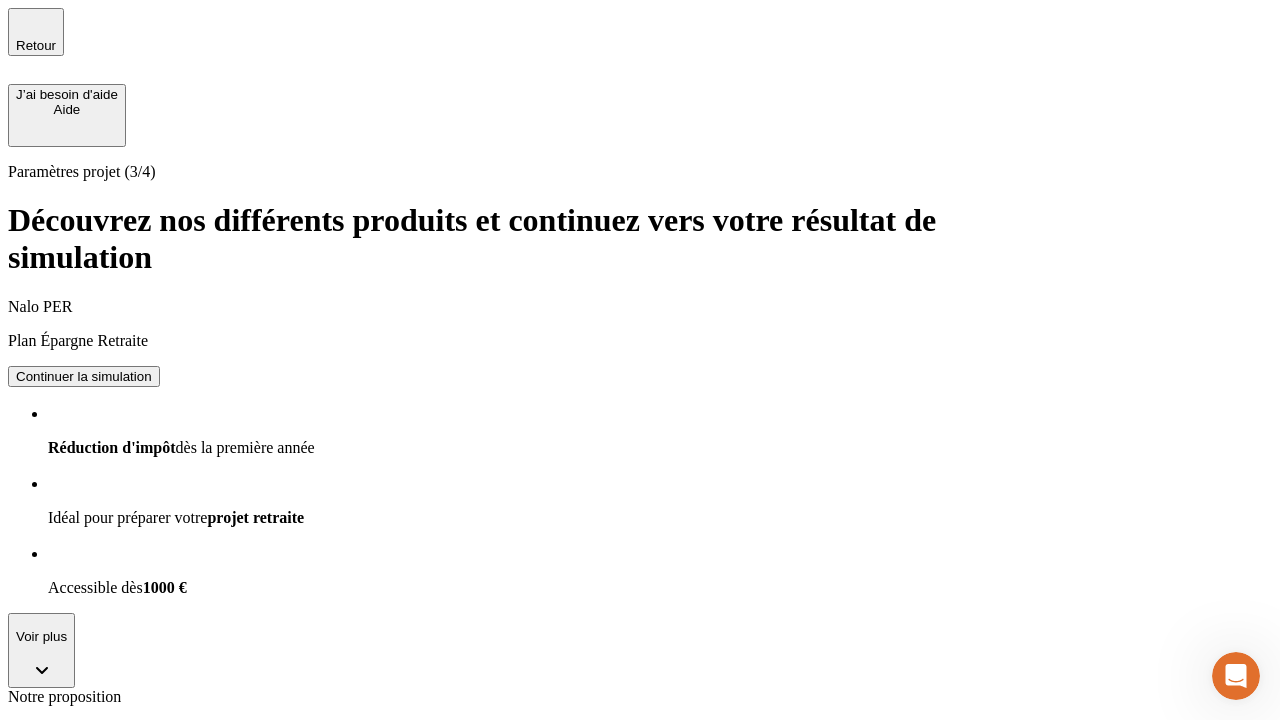 click on "Continuer la simulation" at bounding box center [84, 800] 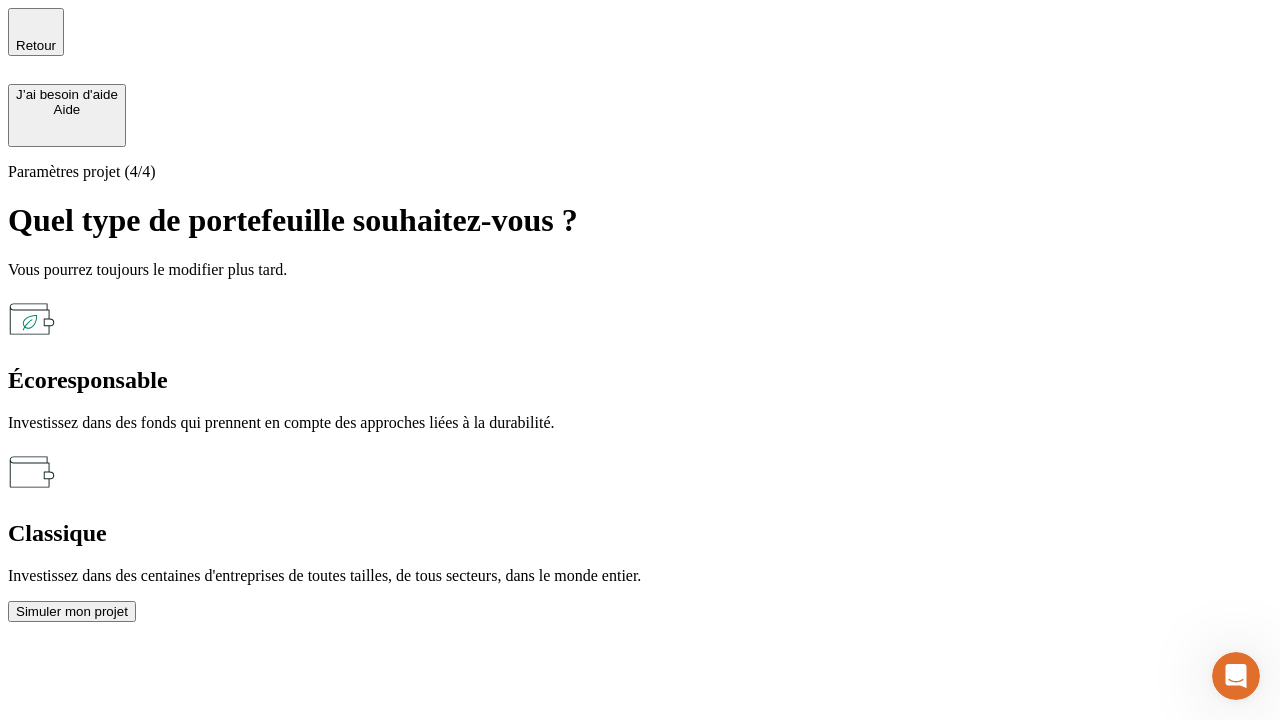 click on "Classique" at bounding box center (640, 533) 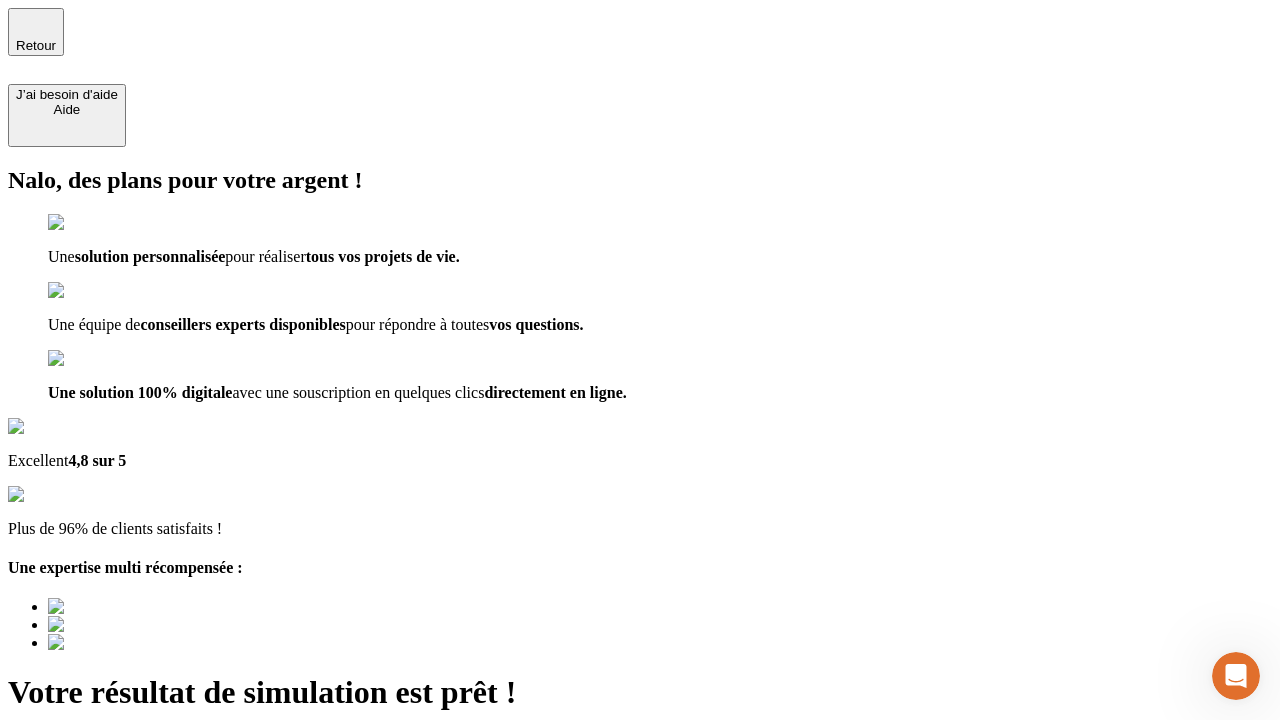 click on "Découvrir ma simulation" at bounding box center (87, 797) 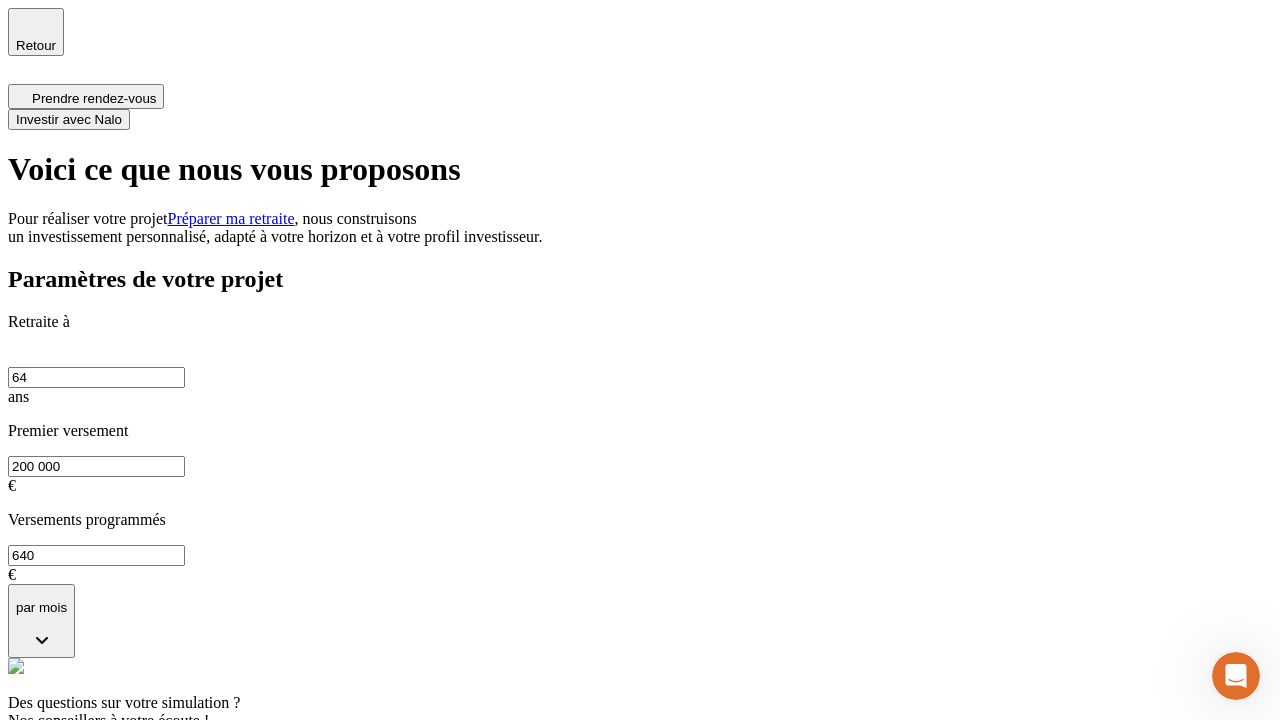click on "Investir avec Nalo" at bounding box center [69, 119] 